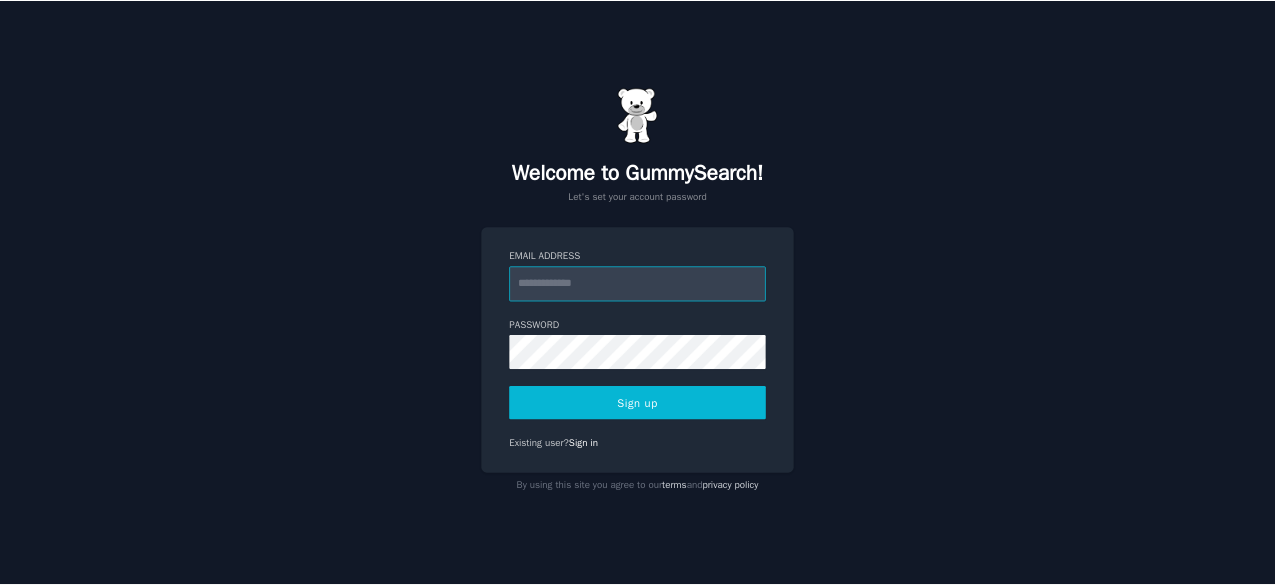 scroll, scrollTop: 0, scrollLeft: 0, axis: both 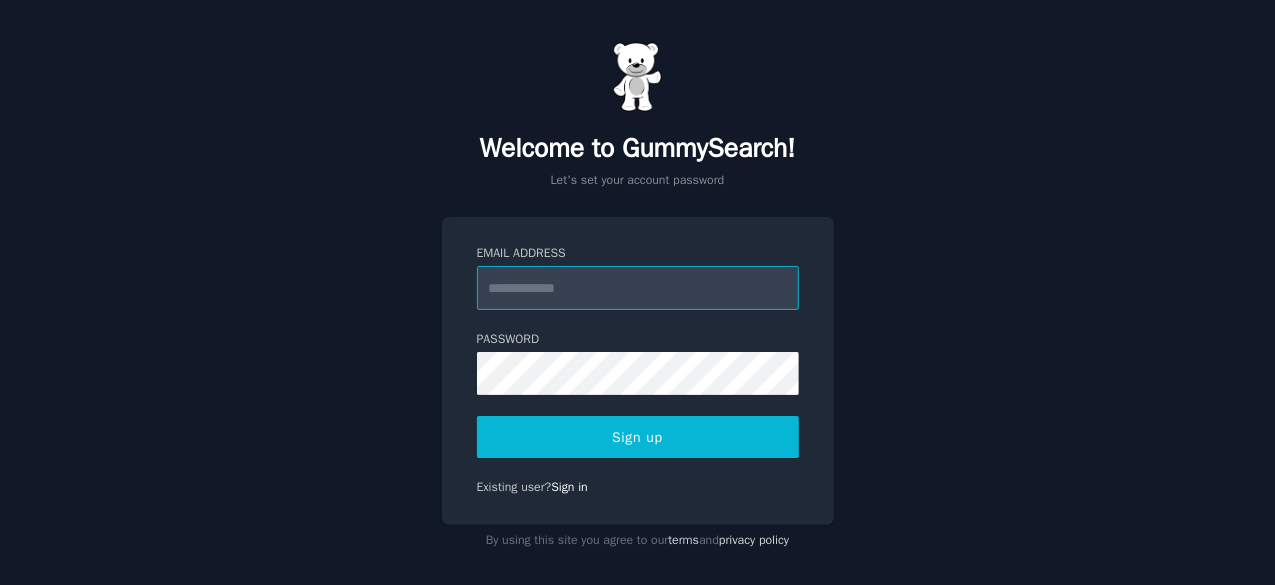 click on "Email Address" at bounding box center (638, 288) 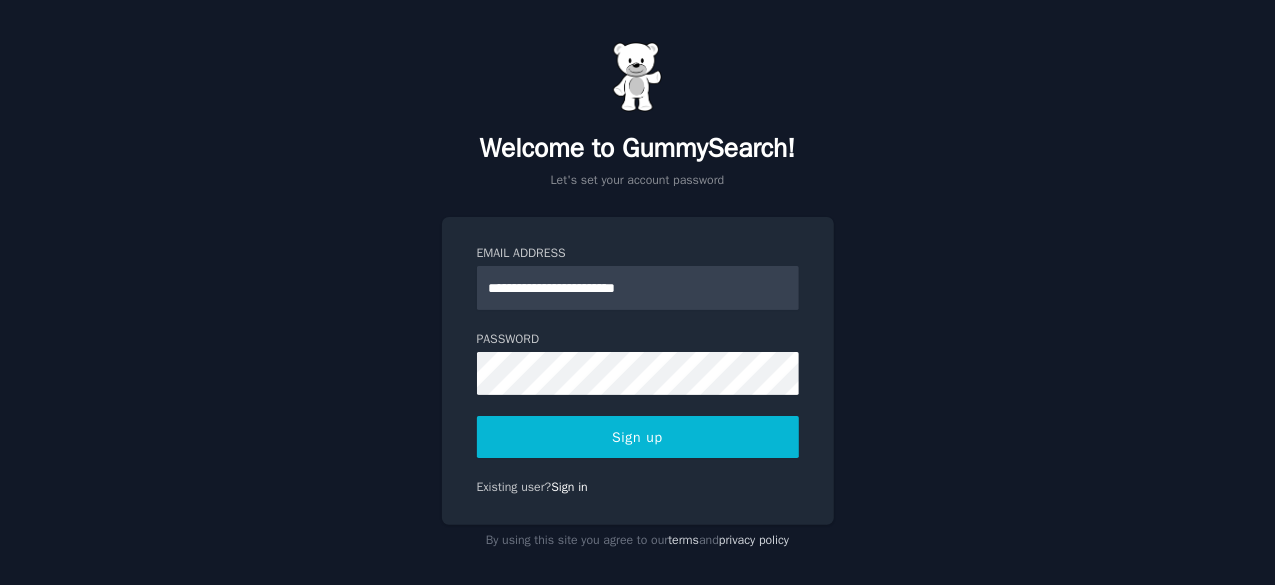 click on "Sign up" at bounding box center (638, 437) 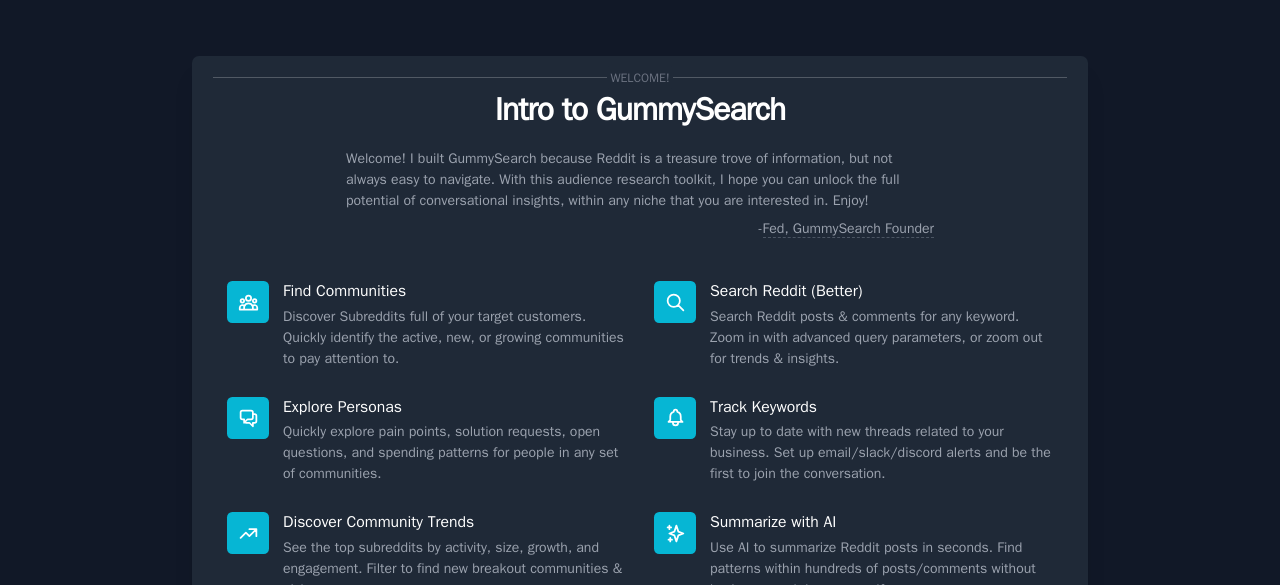 scroll, scrollTop: 0, scrollLeft: 0, axis: both 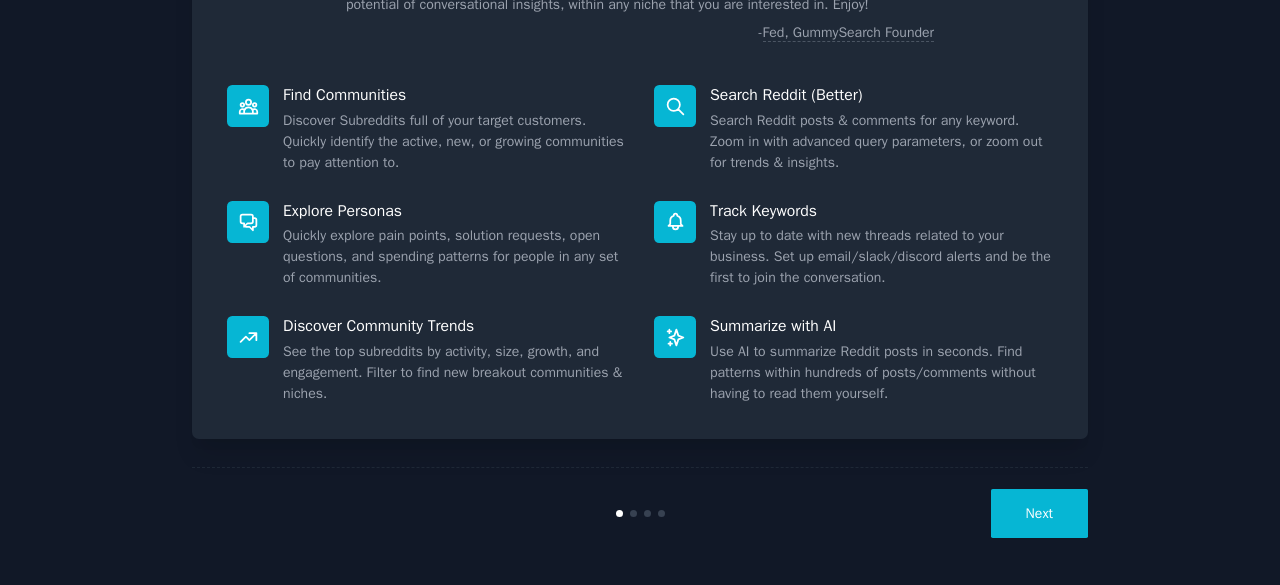 click on "Next" at bounding box center [1039, 513] 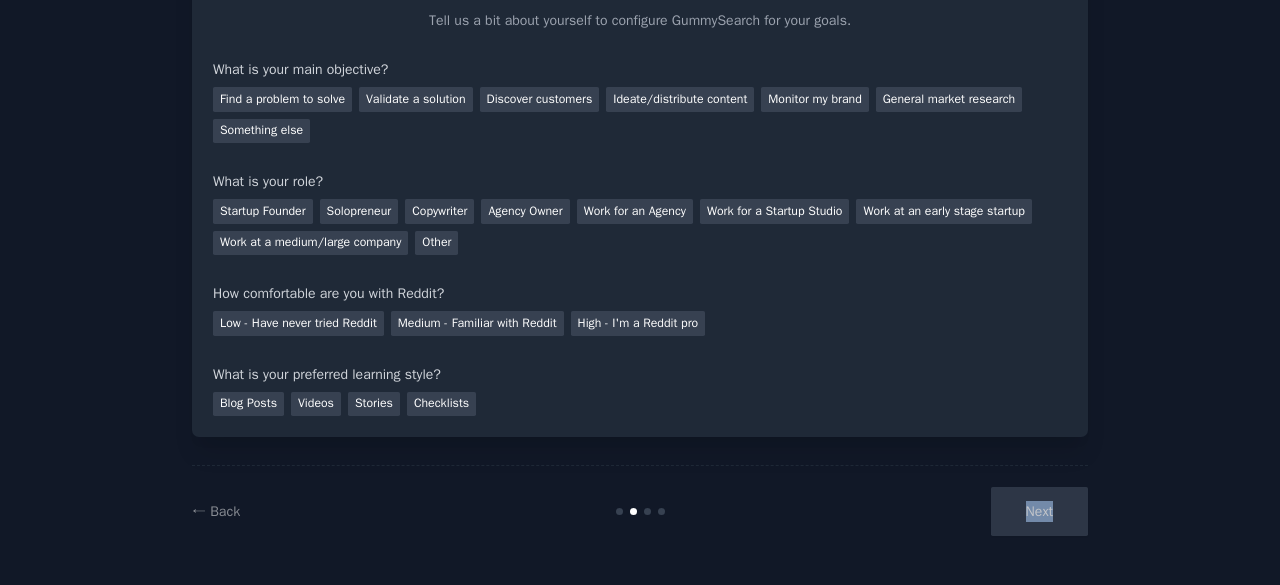 click on "Next" at bounding box center (938, 511) 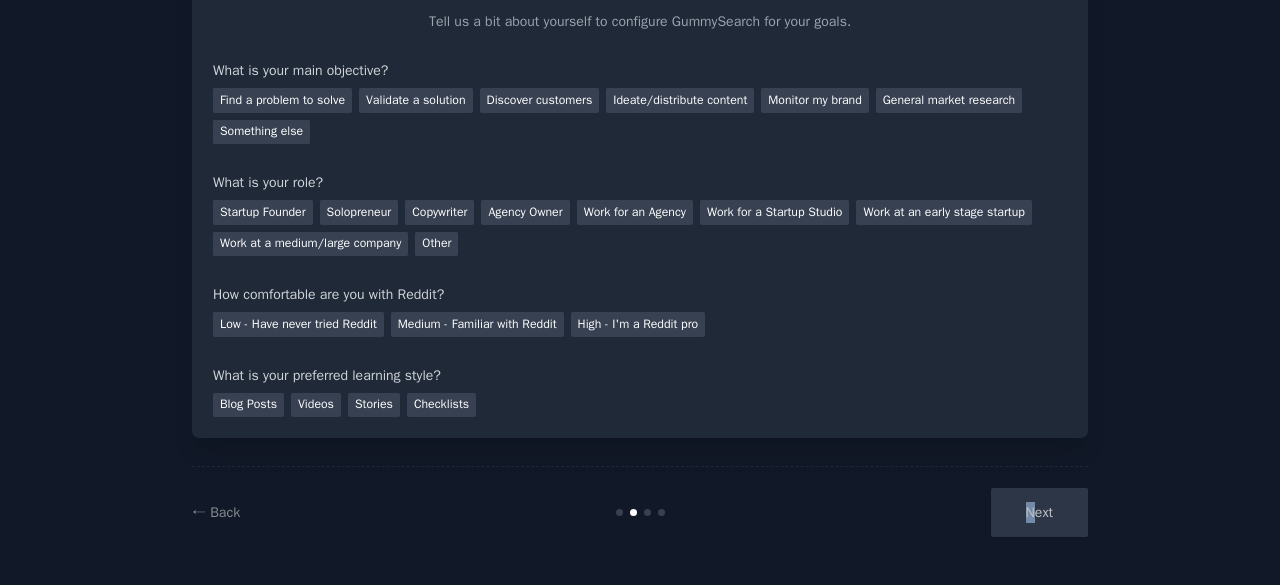 click on "Next" at bounding box center [938, 512] 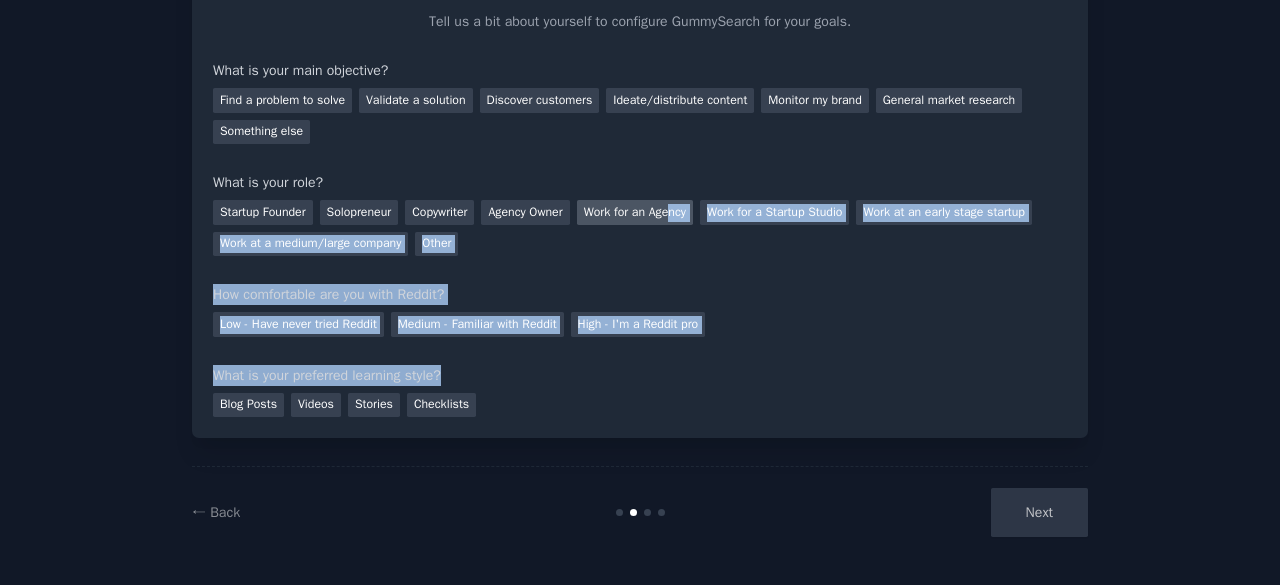 drag, startPoint x: 800, startPoint y: 361, endPoint x: 673, endPoint y: 219, distance: 190.50722 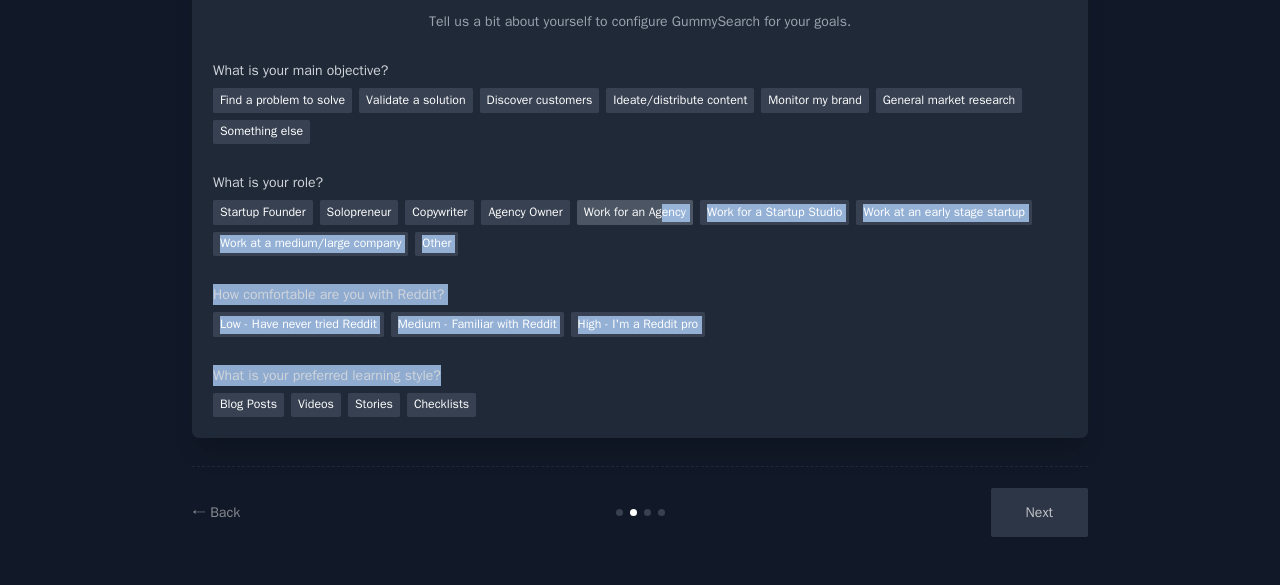 click on "Work for an Agency" at bounding box center [635, 212] 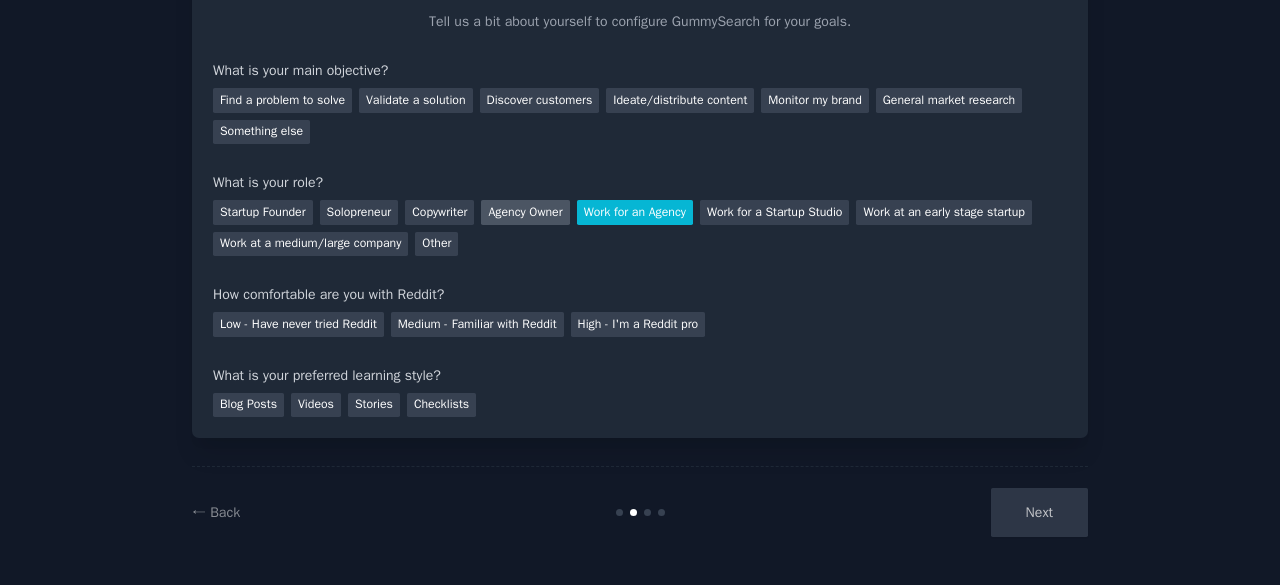click on "Agency Owner" at bounding box center (525, 212) 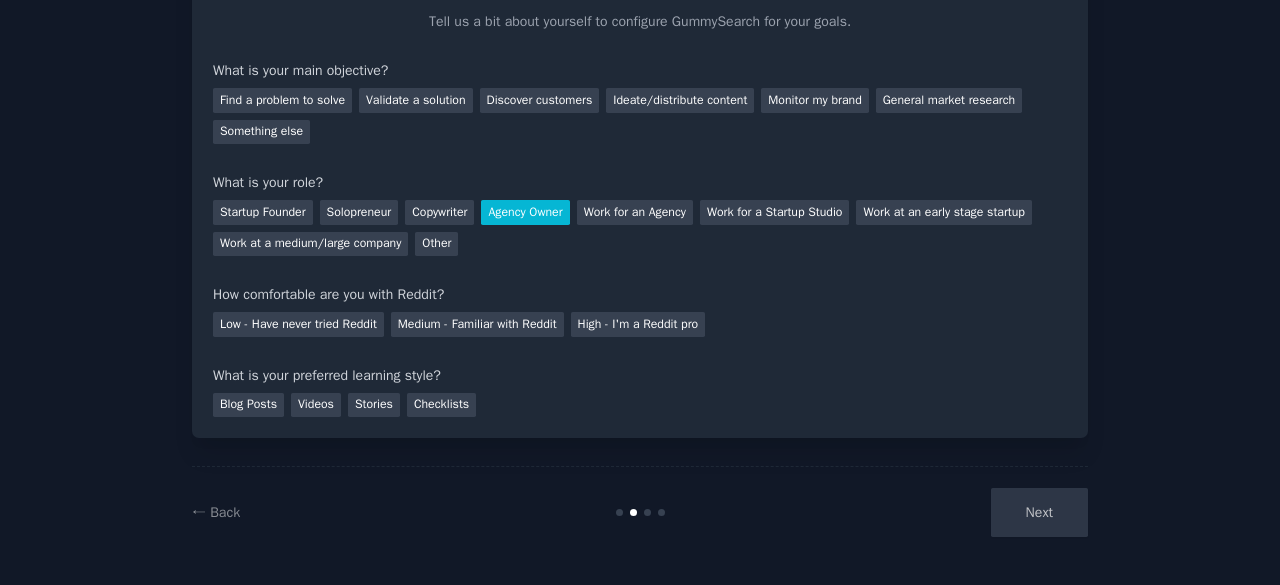 click on "Next" at bounding box center [938, 512] 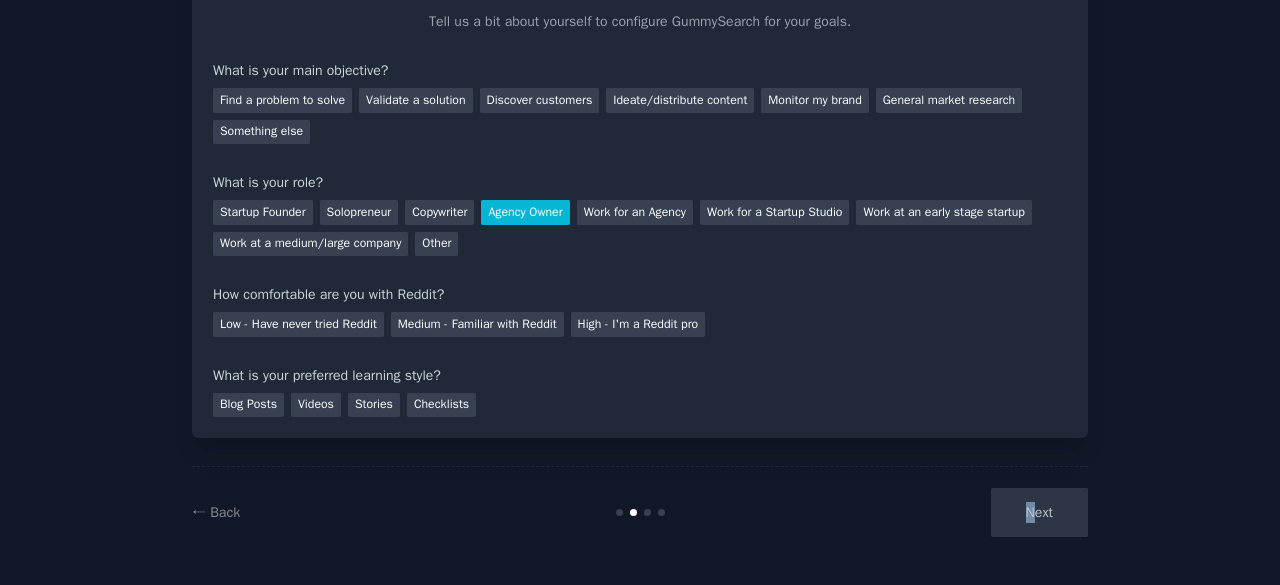 click on "Next" at bounding box center [938, 512] 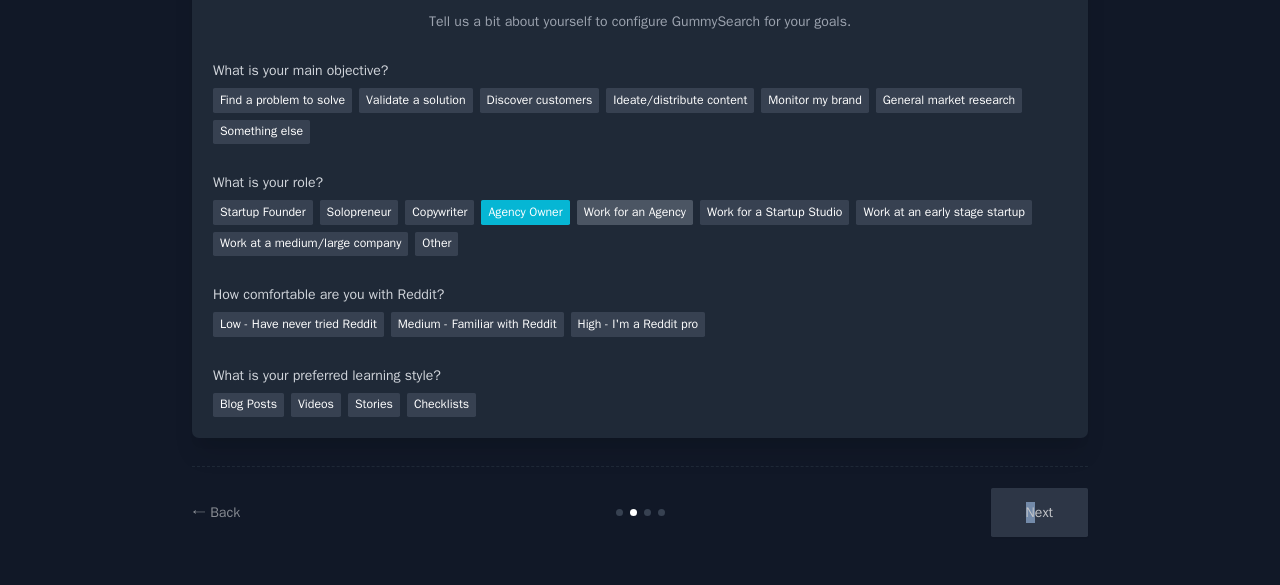 scroll, scrollTop: 0, scrollLeft: 0, axis: both 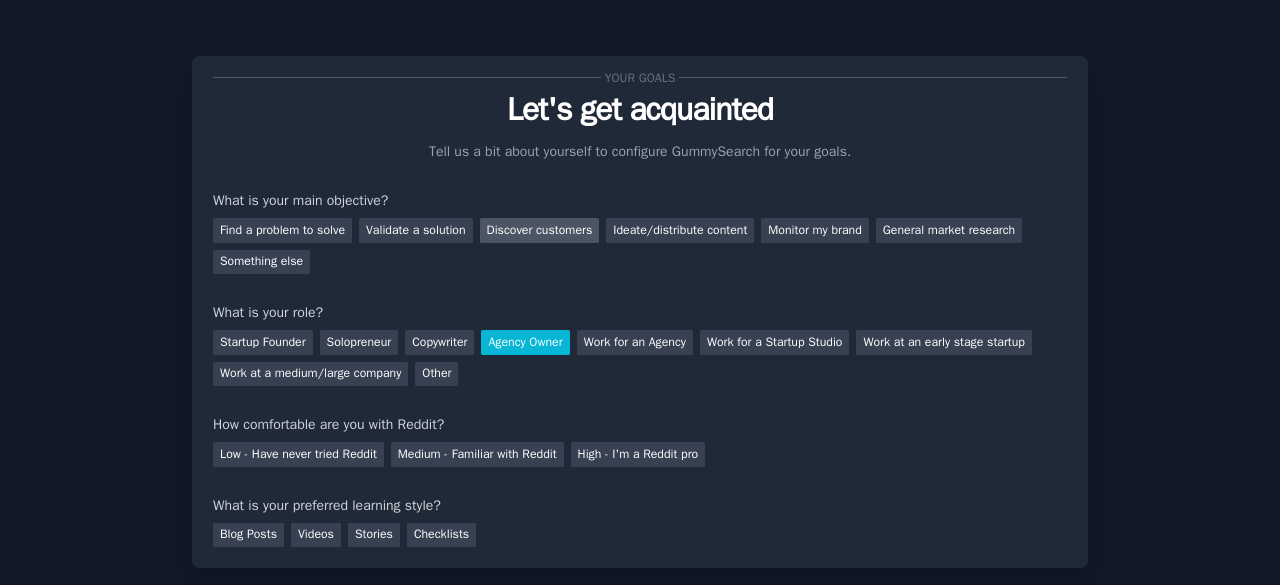 click on "Discover customers" at bounding box center [540, 230] 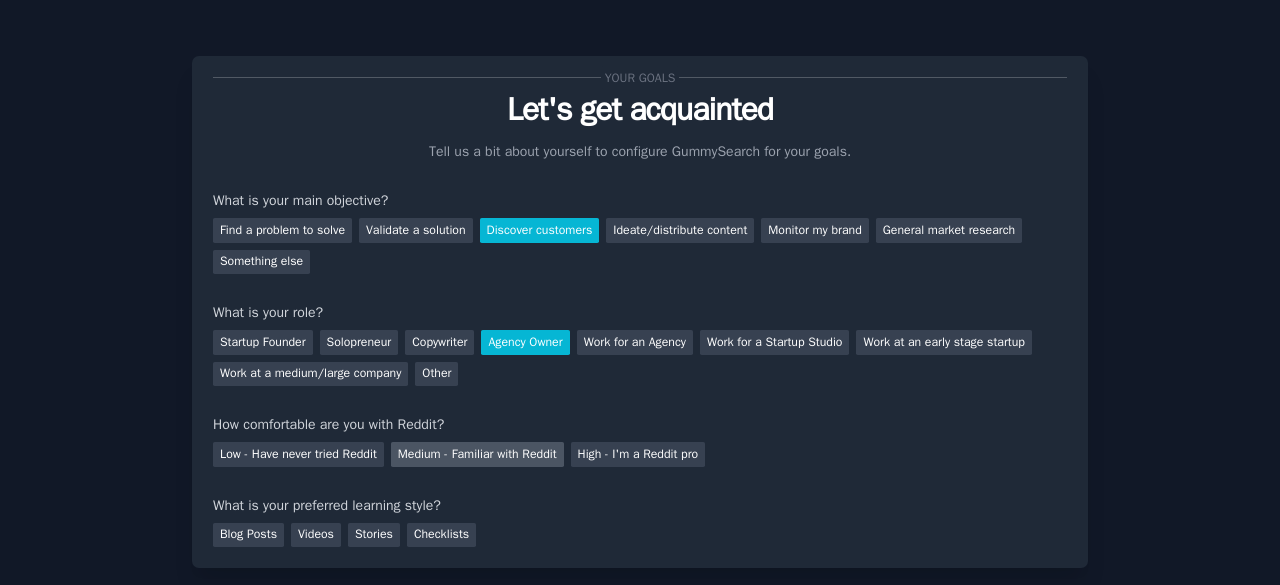 click on "Medium - Familiar with Reddit" at bounding box center (477, 454) 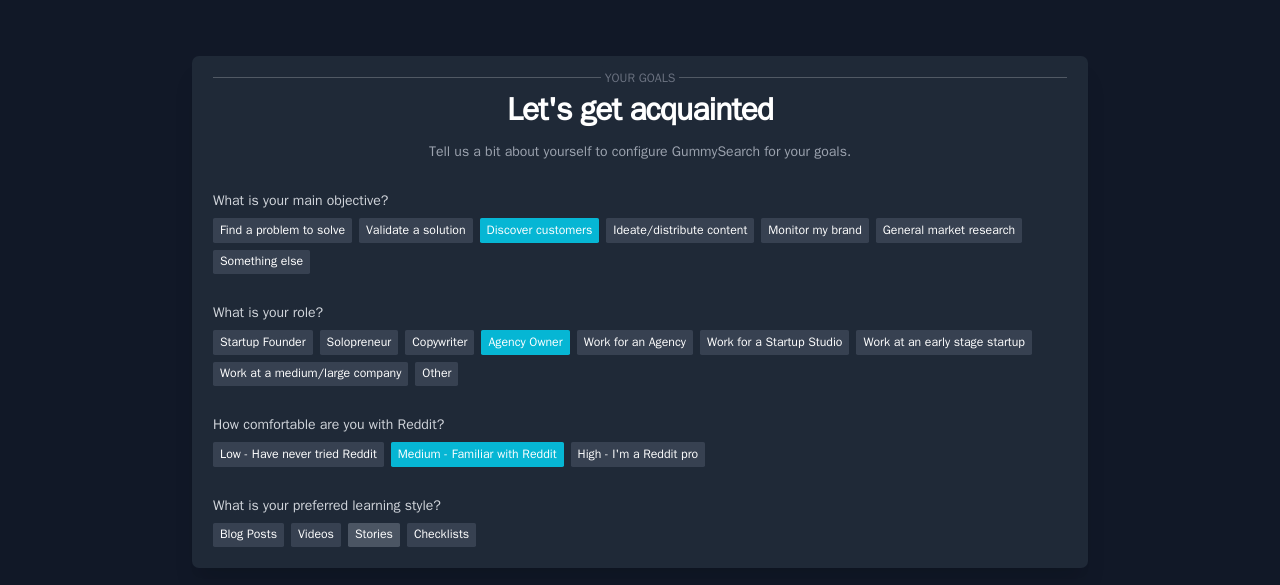 click on "Stories" at bounding box center [374, 535] 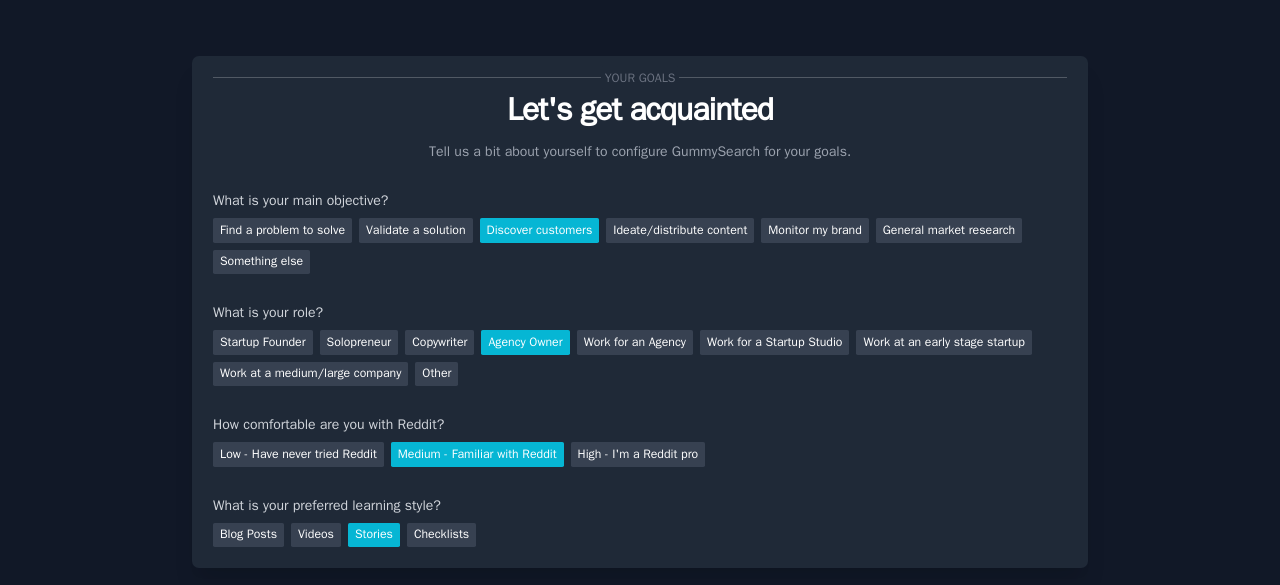 scroll, scrollTop: 130, scrollLeft: 0, axis: vertical 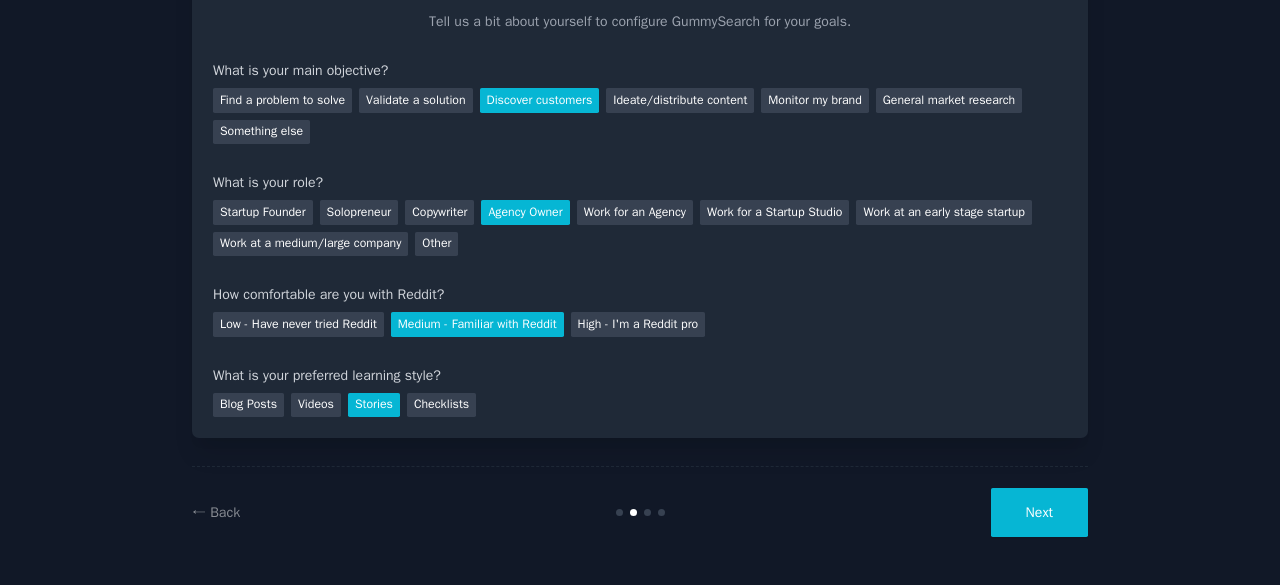 click on "Next" at bounding box center [1039, 512] 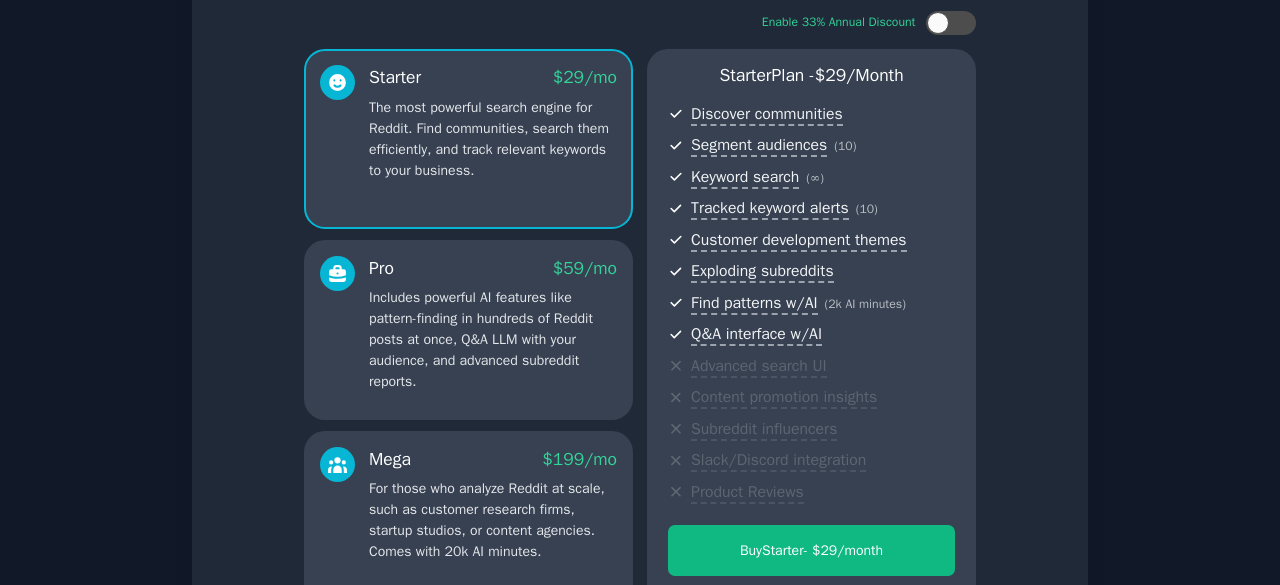 scroll, scrollTop: 362, scrollLeft: 0, axis: vertical 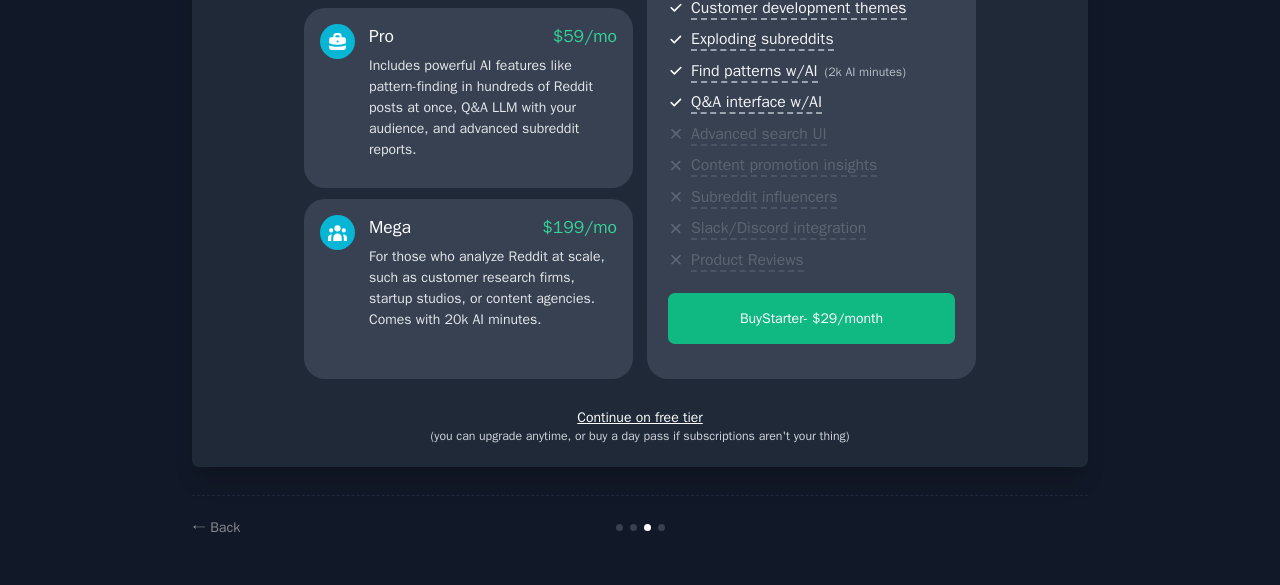 click on "Continue on free tier" at bounding box center [640, 417] 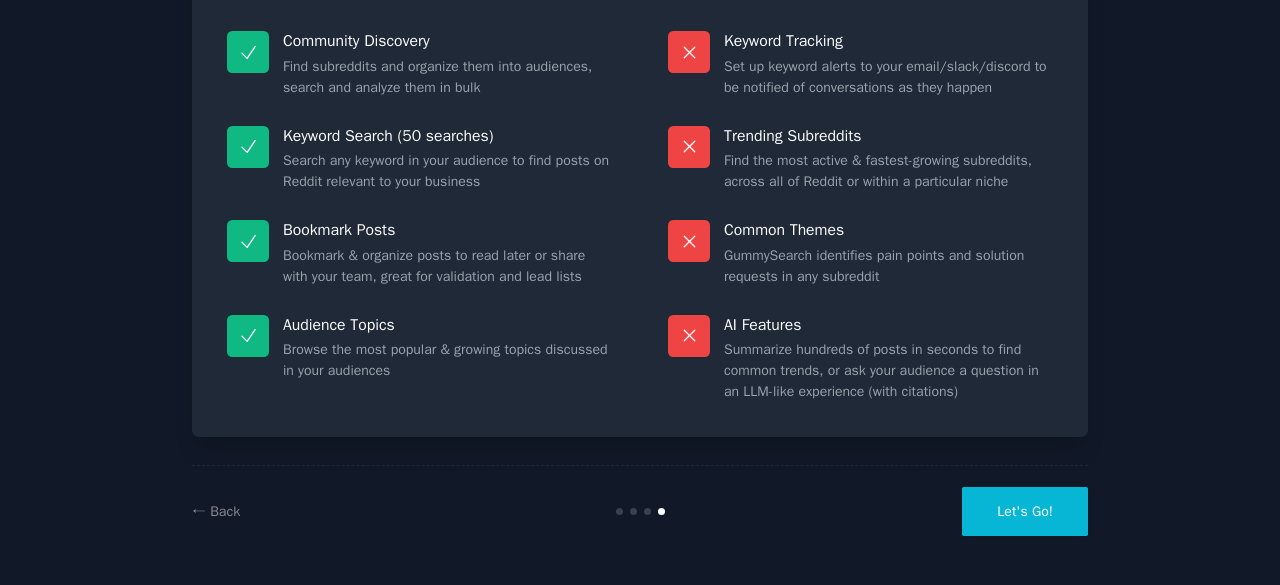 scroll, scrollTop: 193, scrollLeft: 0, axis: vertical 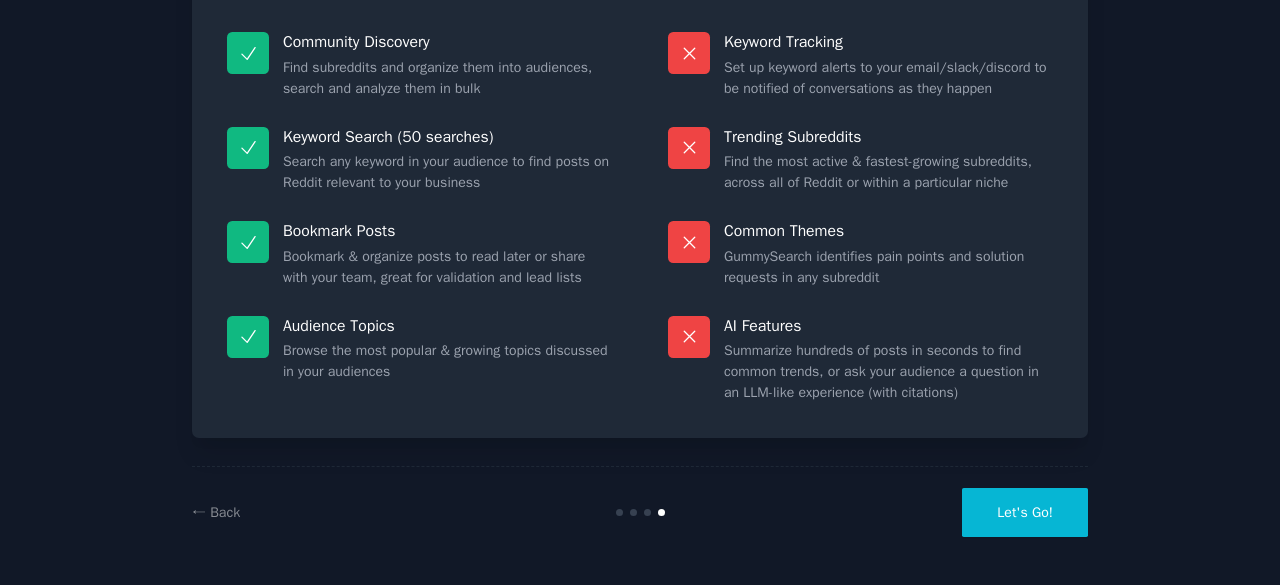 click on "Let's Go!" at bounding box center (1025, 512) 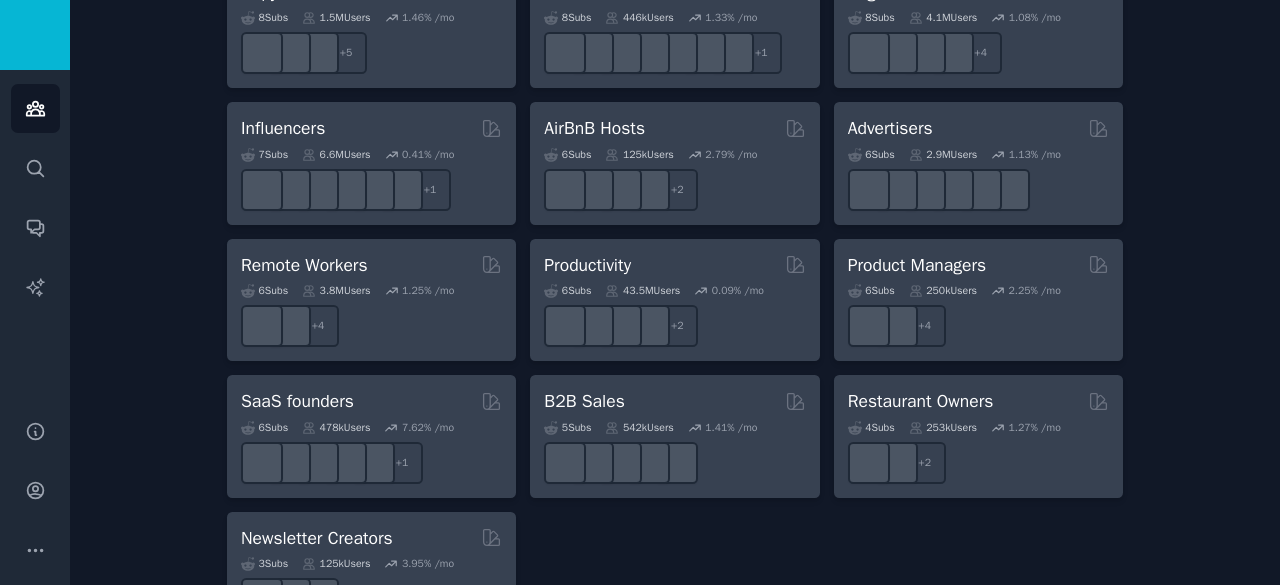 scroll, scrollTop: 1633, scrollLeft: 0, axis: vertical 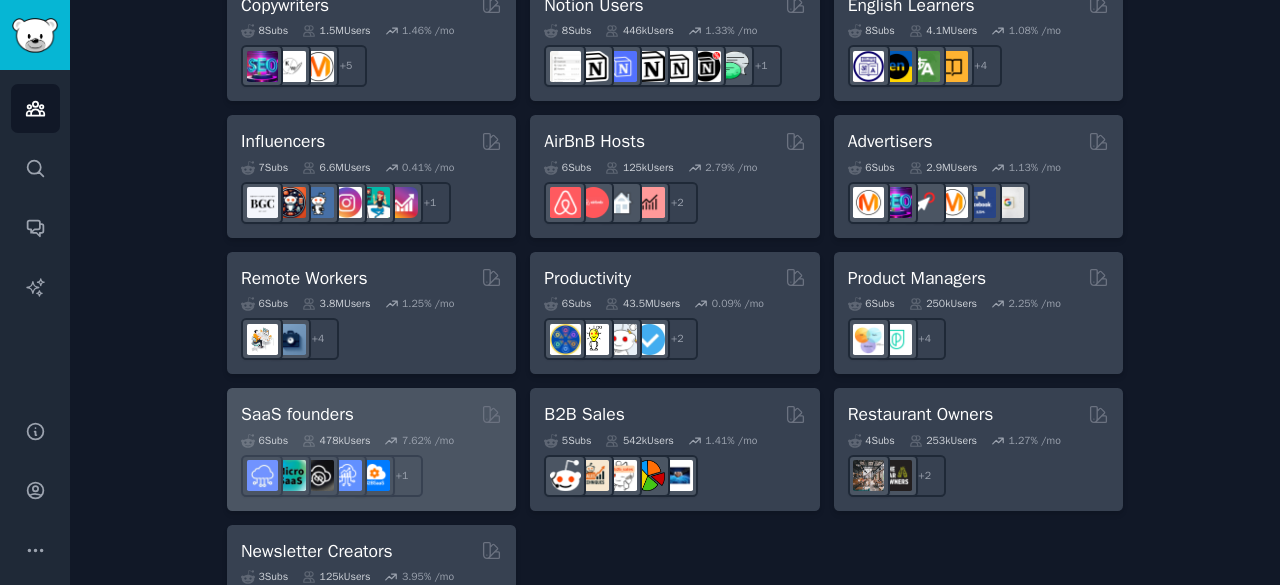 click on "SaaS founders" at bounding box center (297, 414) 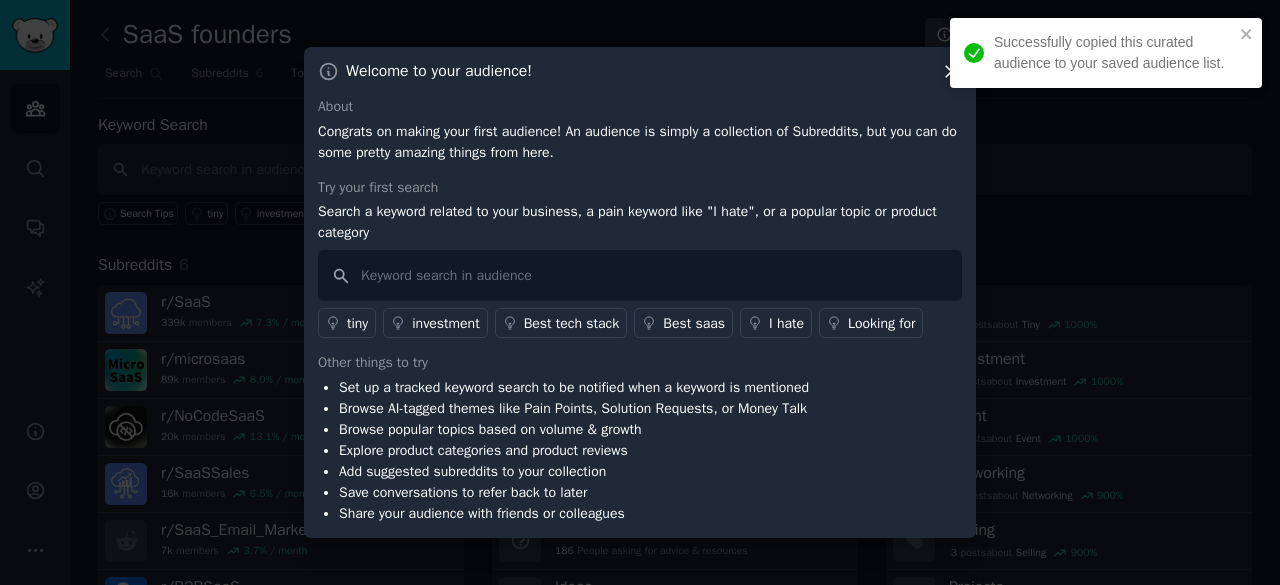 click at bounding box center [640, 292] 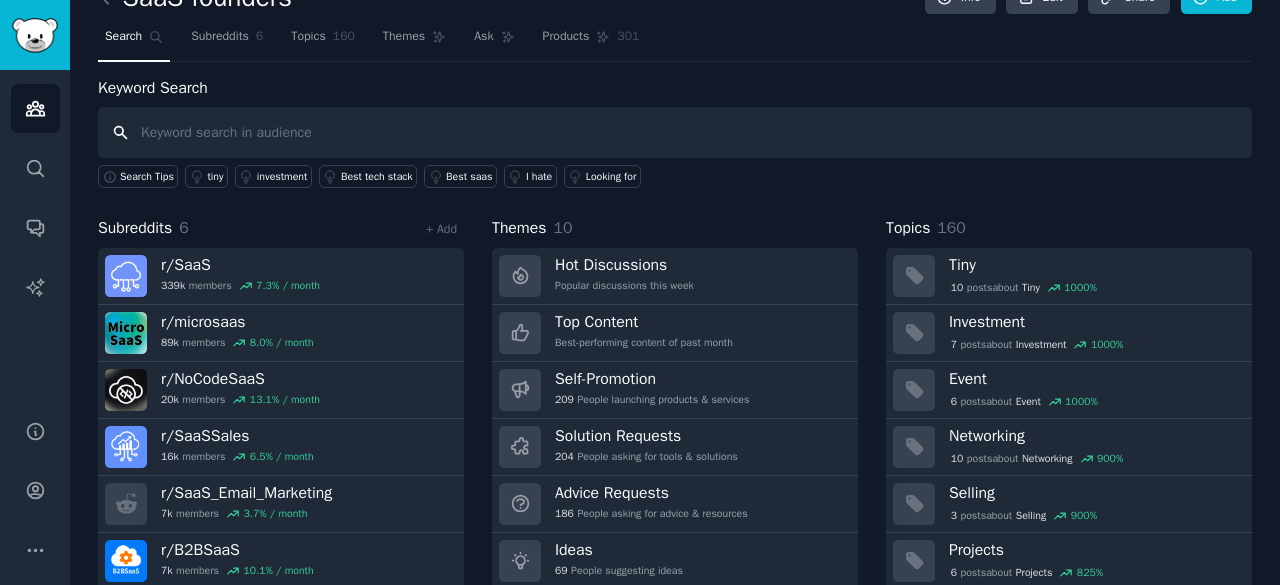 scroll, scrollTop: 38, scrollLeft: 0, axis: vertical 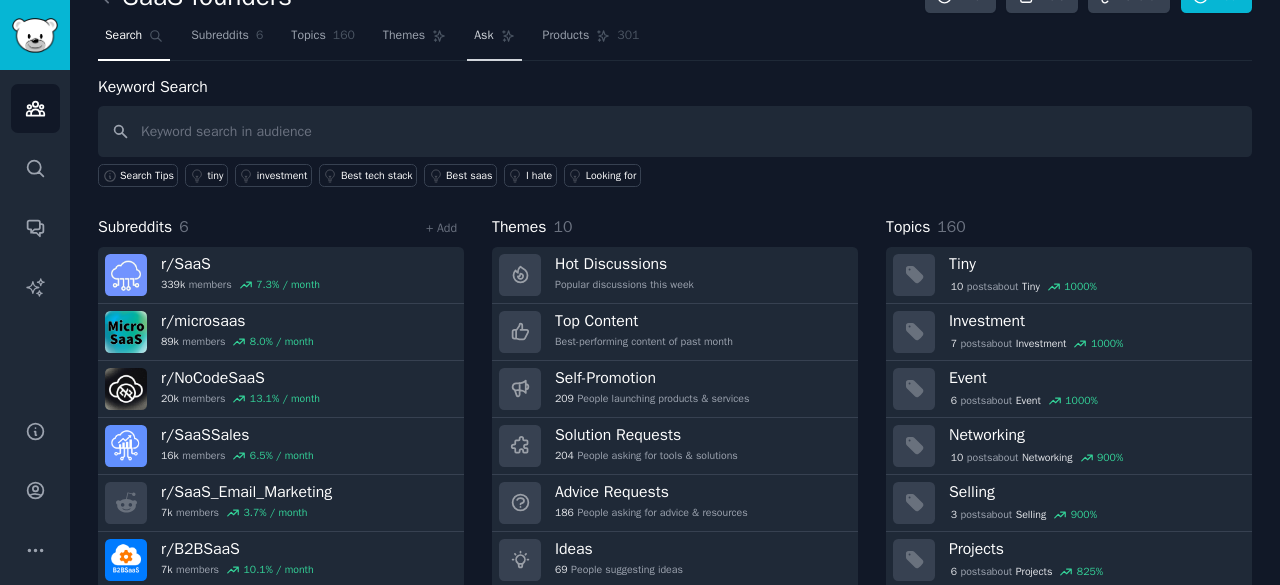click on "Ask" at bounding box center [494, 40] 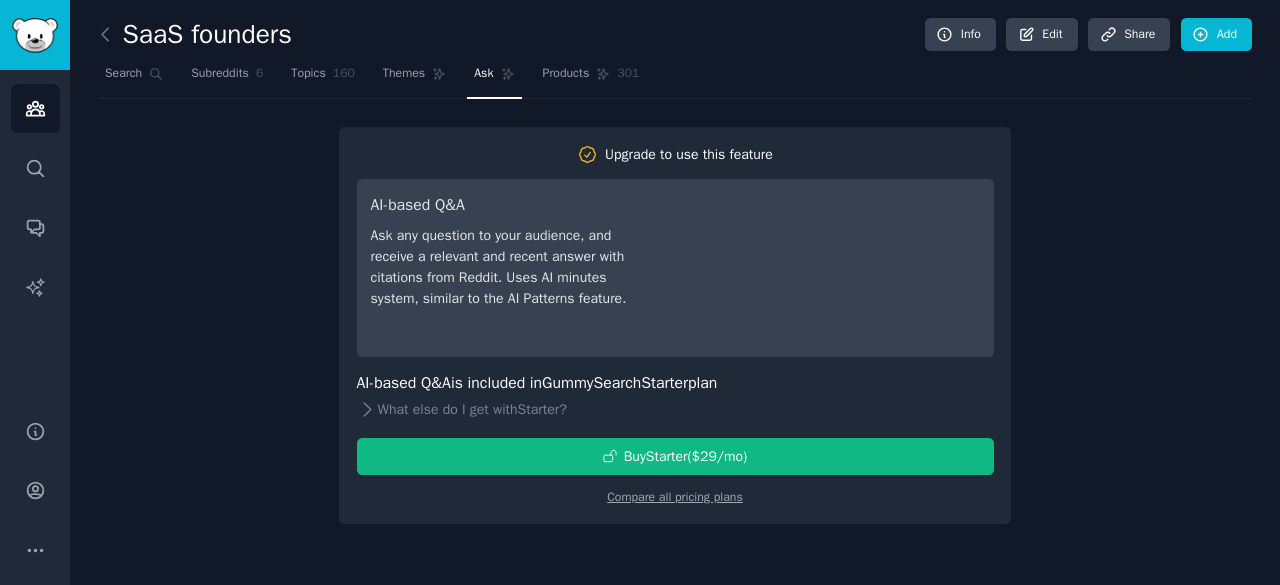 scroll, scrollTop: 0, scrollLeft: 0, axis: both 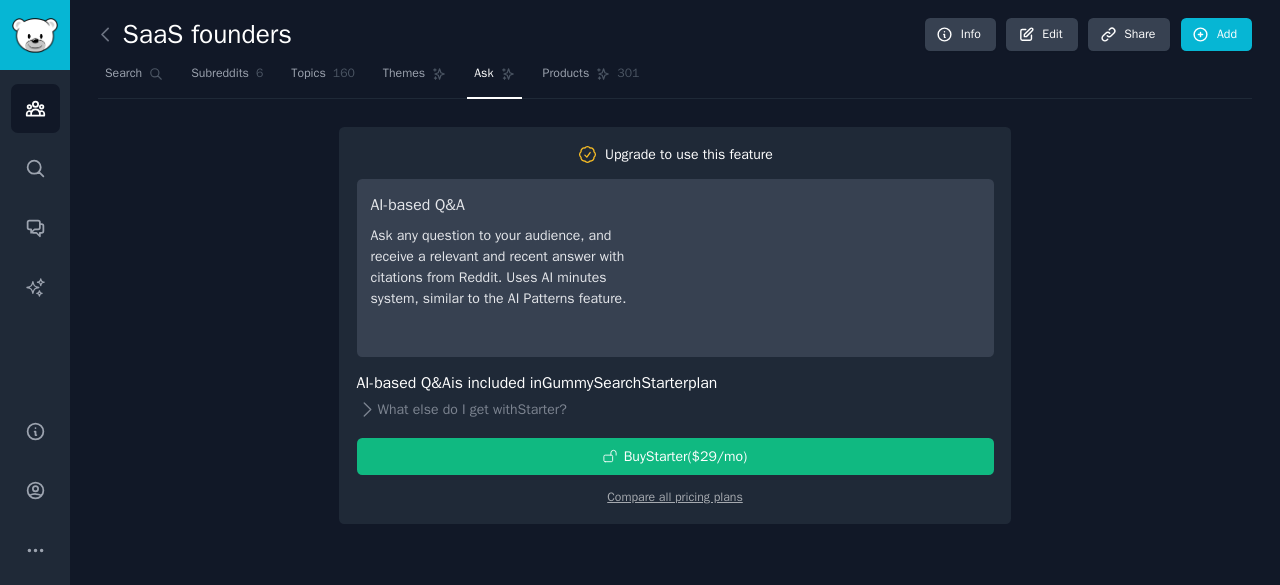 click on "AI-based Q&A" at bounding box center [511, 205] 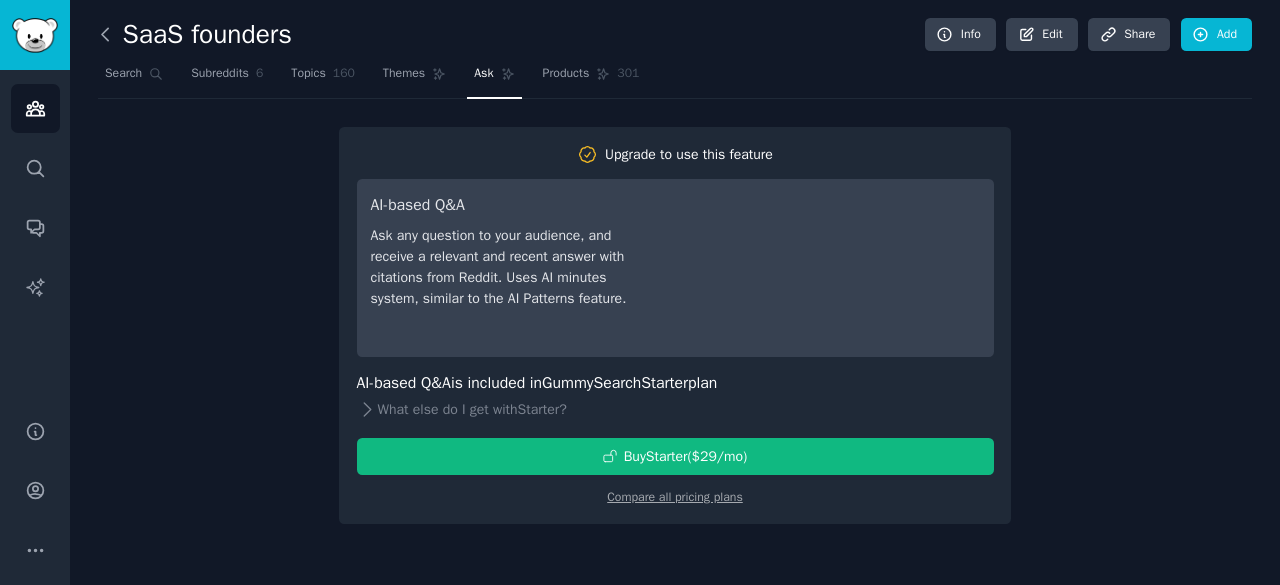 click 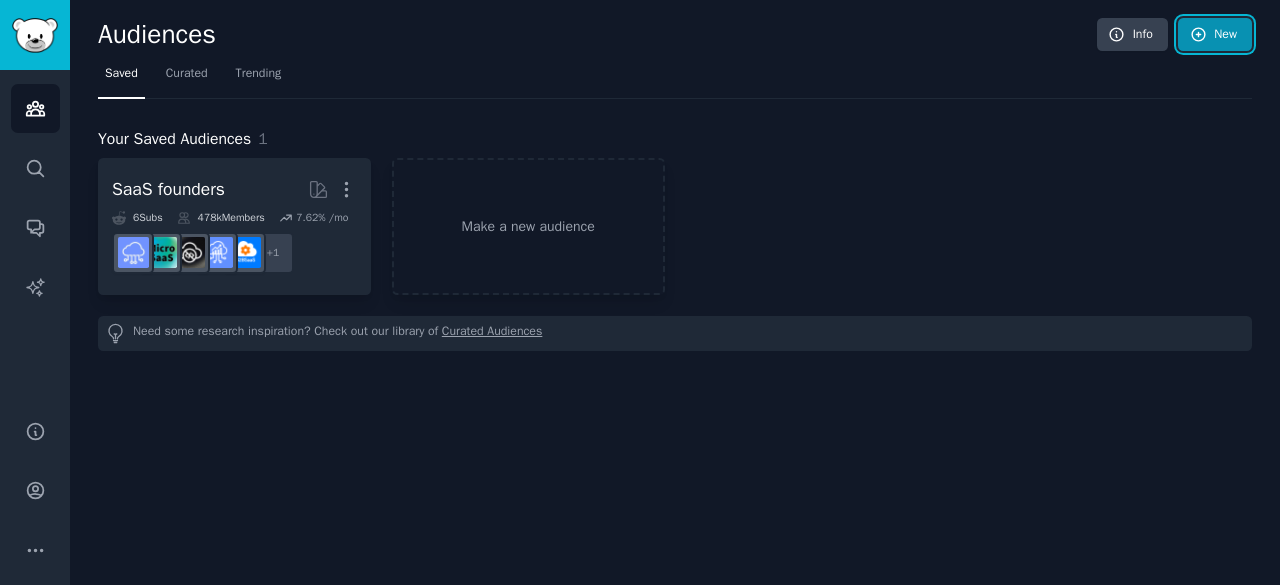 click on "New" at bounding box center (1215, 35) 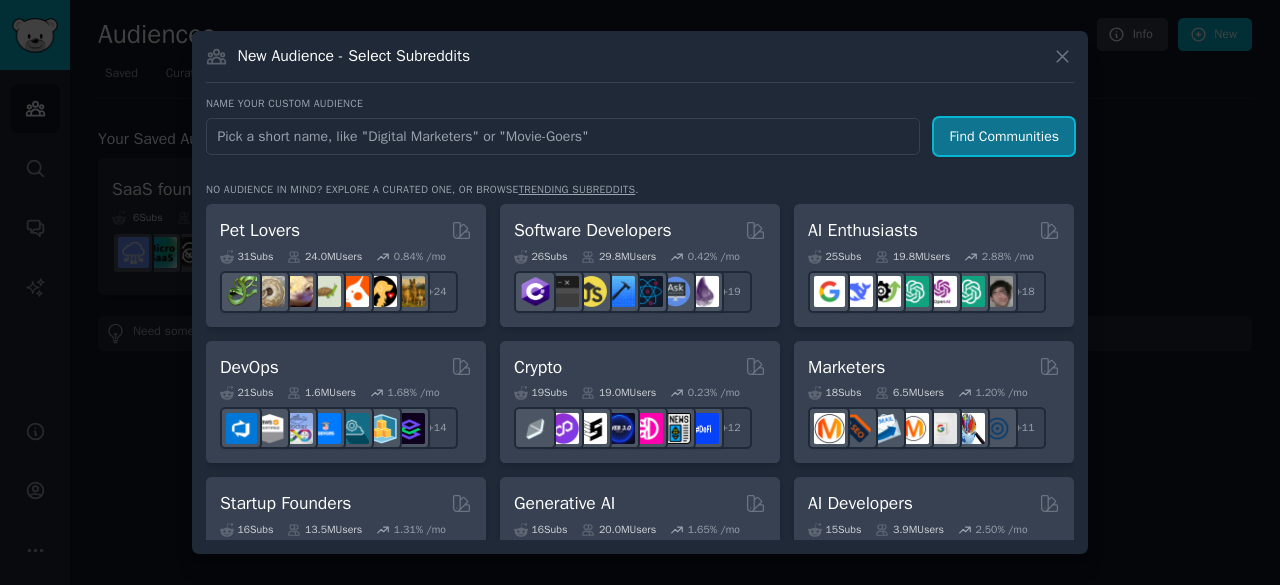 click on "Find Communities" at bounding box center [1004, 136] 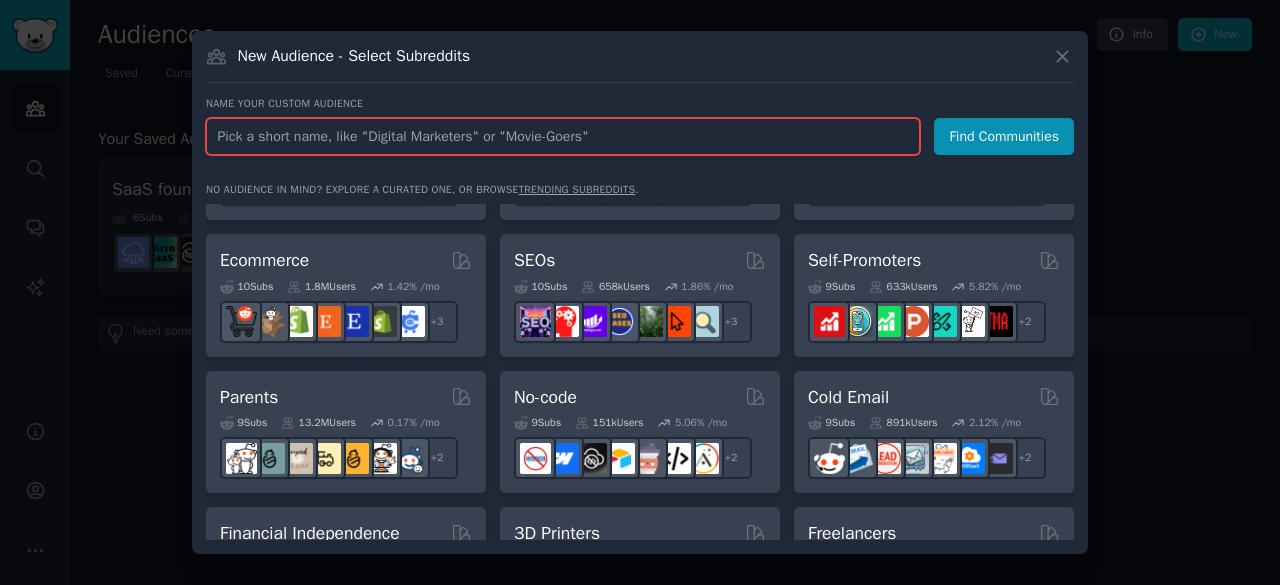 scroll, scrollTop: 792, scrollLeft: 0, axis: vertical 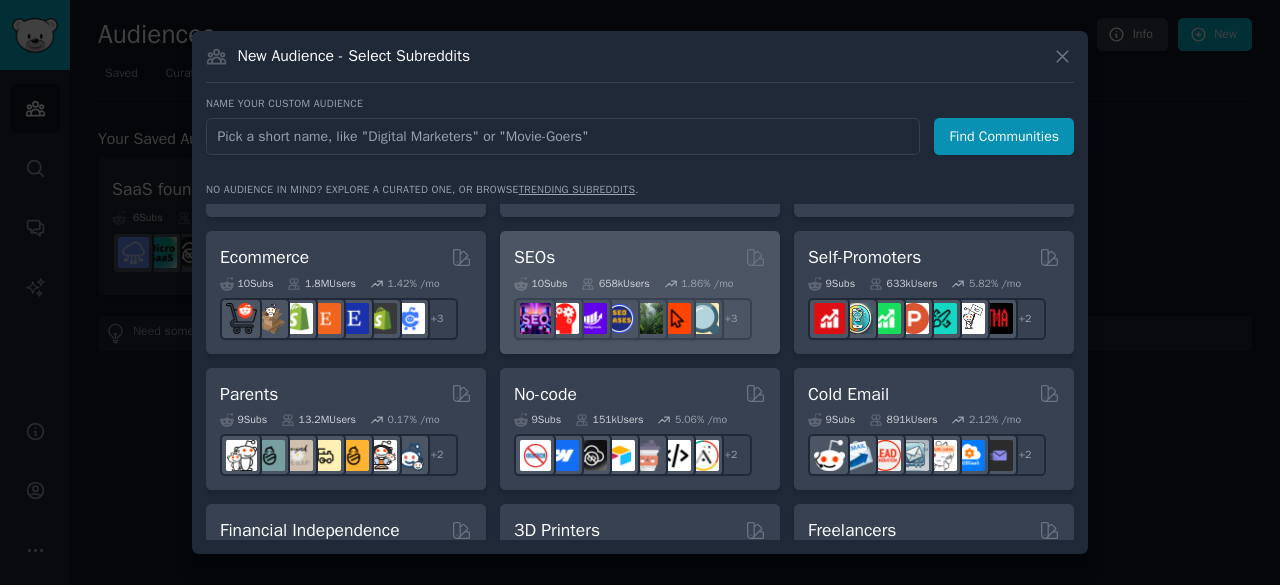 click on "10  Sub s 658k  Users 1.86 % /mo + 3" at bounding box center (640, 305) 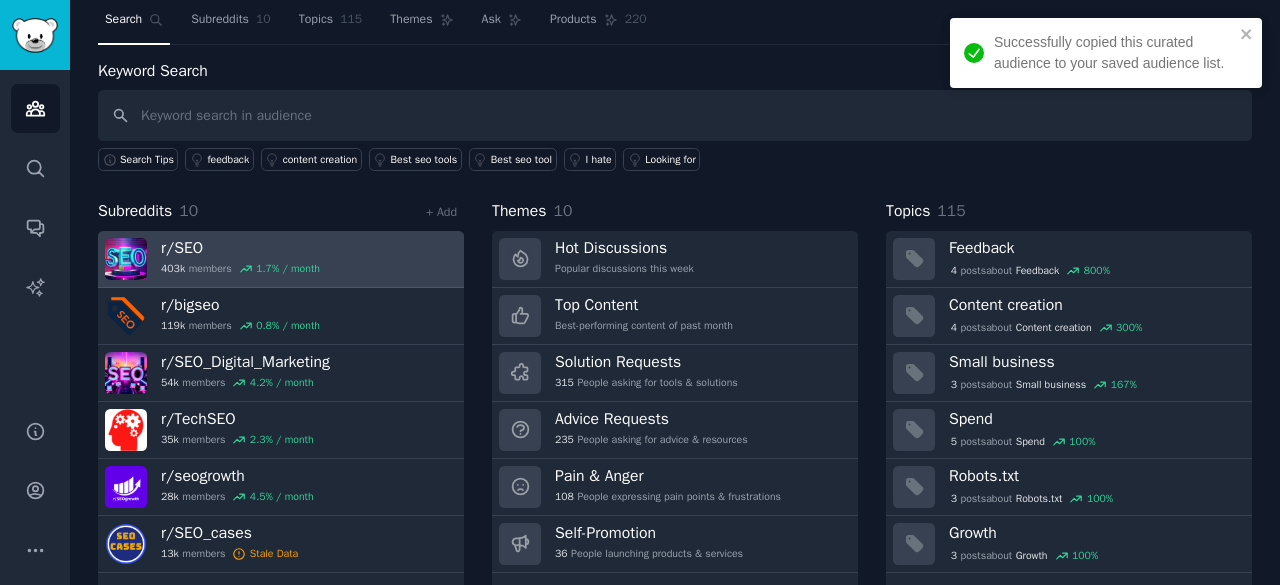 scroll, scrollTop: 100, scrollLeft: 0, axis: vertical 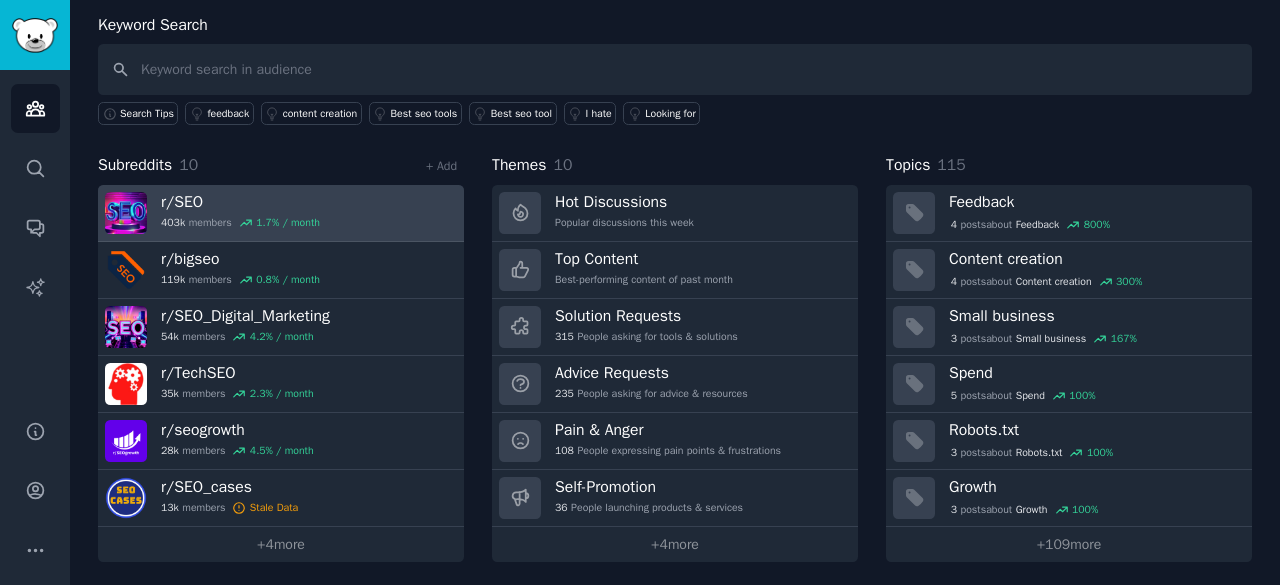 click on "r/ SEO" at bounding box center [240, 202] 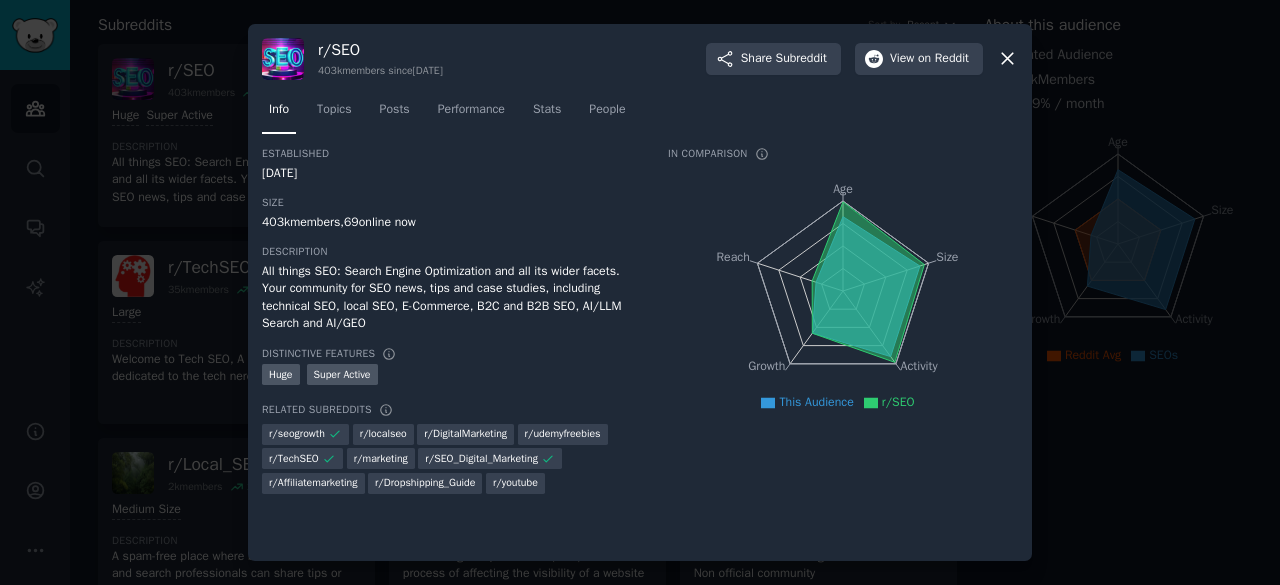 click on "r/ SEO 403k  members since  [DATE] Share  Subreddit View  on Reddit" at bounding box center (640, 59) 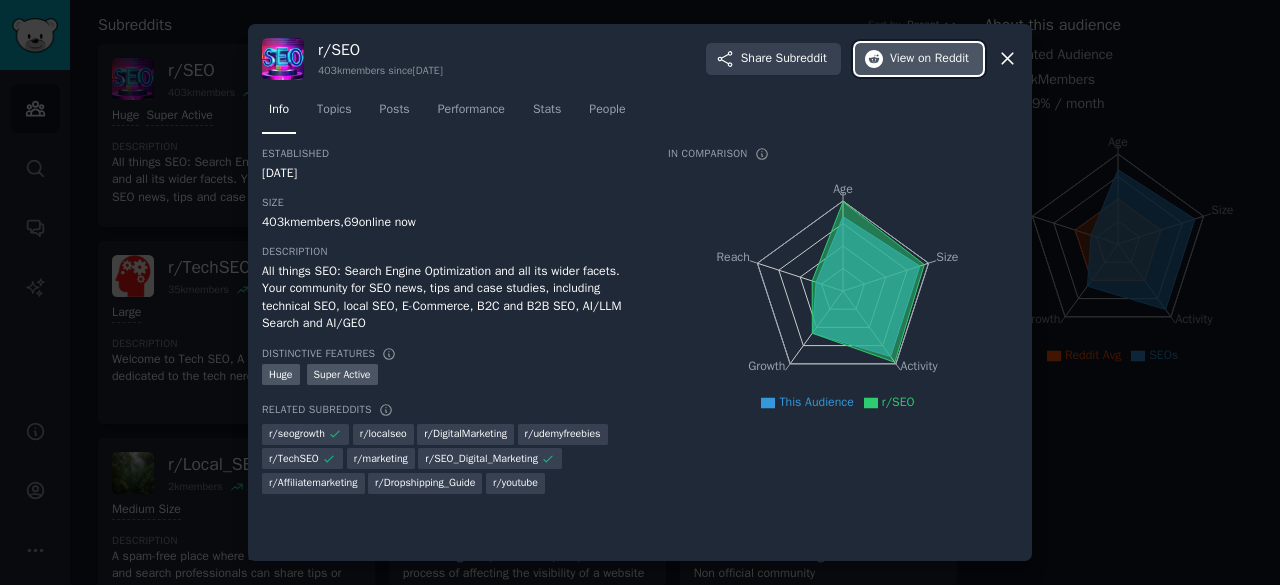 click on "View  on Reddit" at bounding box center [929, 59] 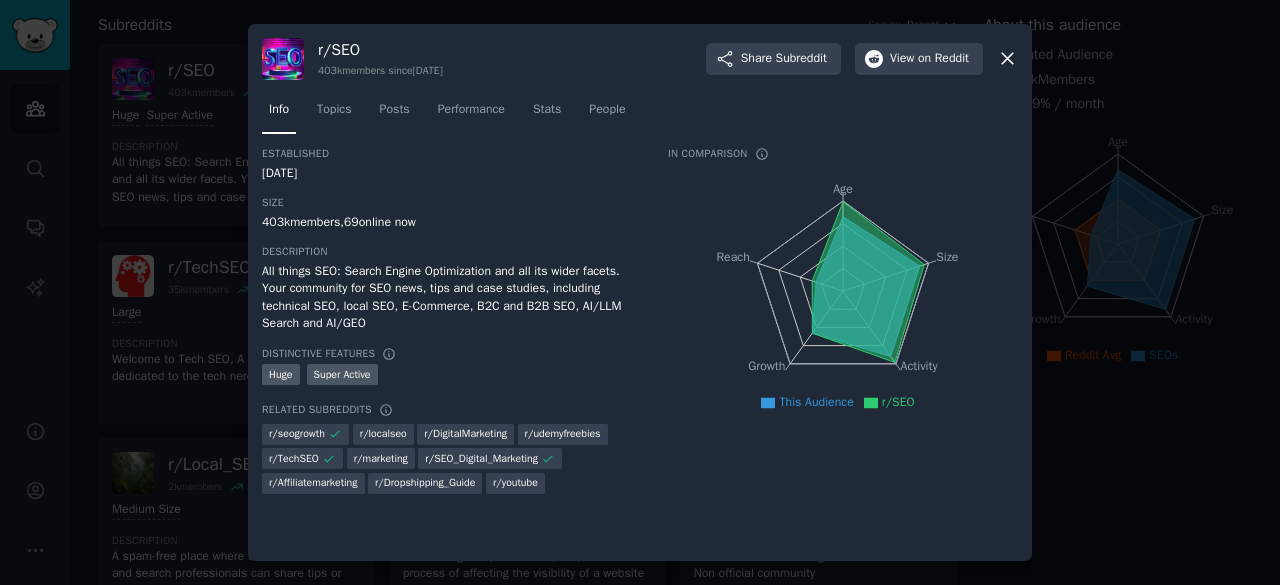 click 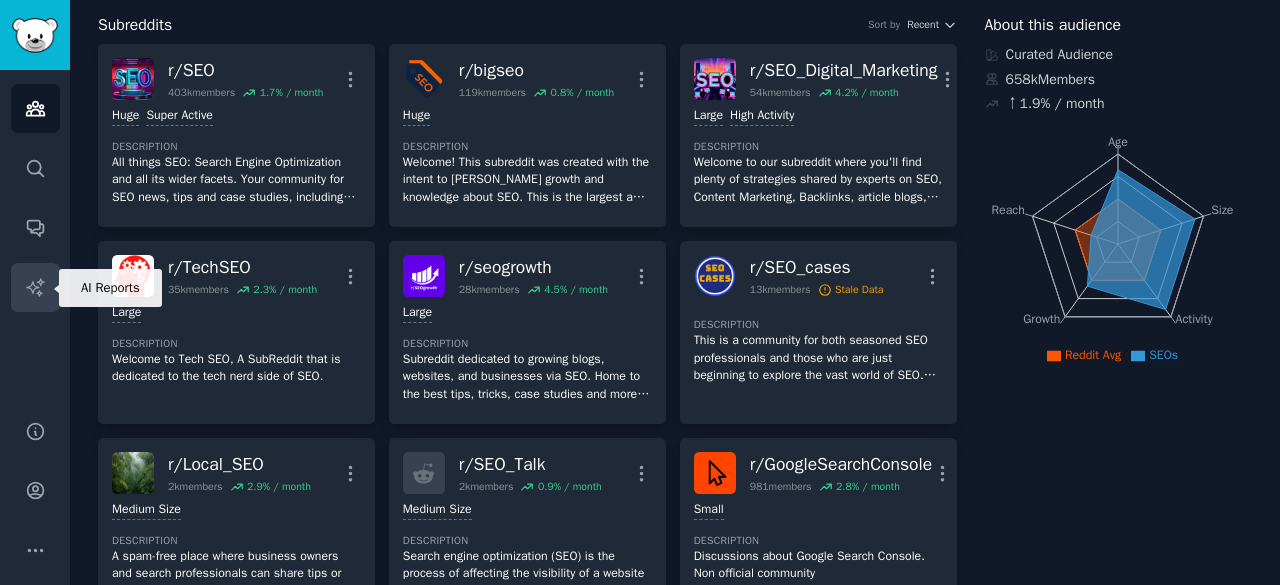 click 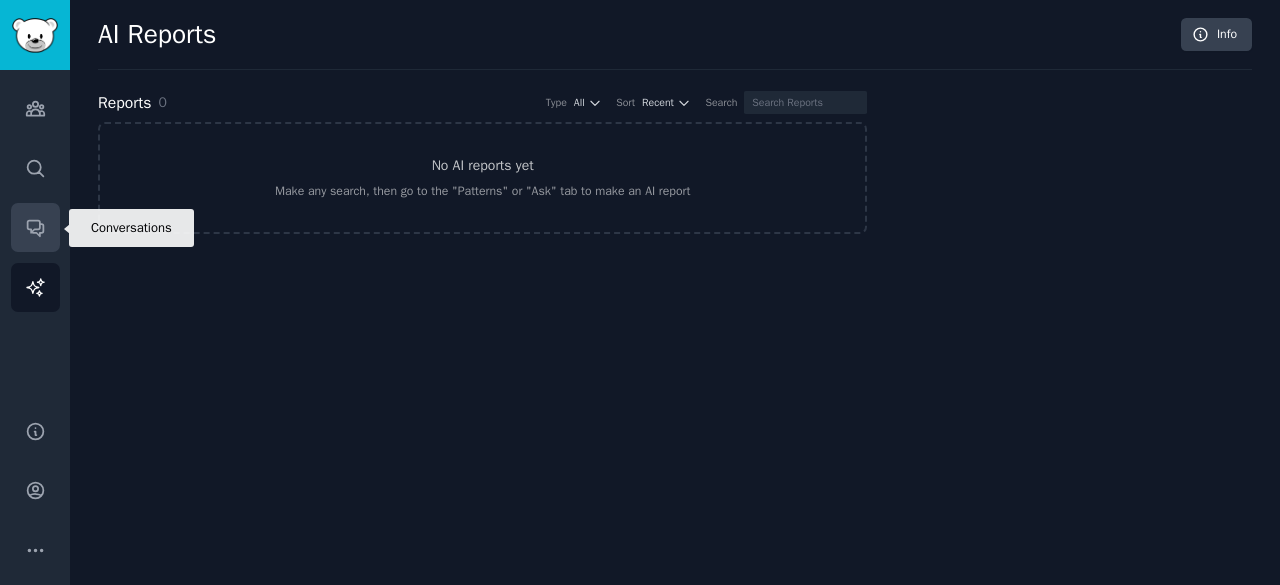 click 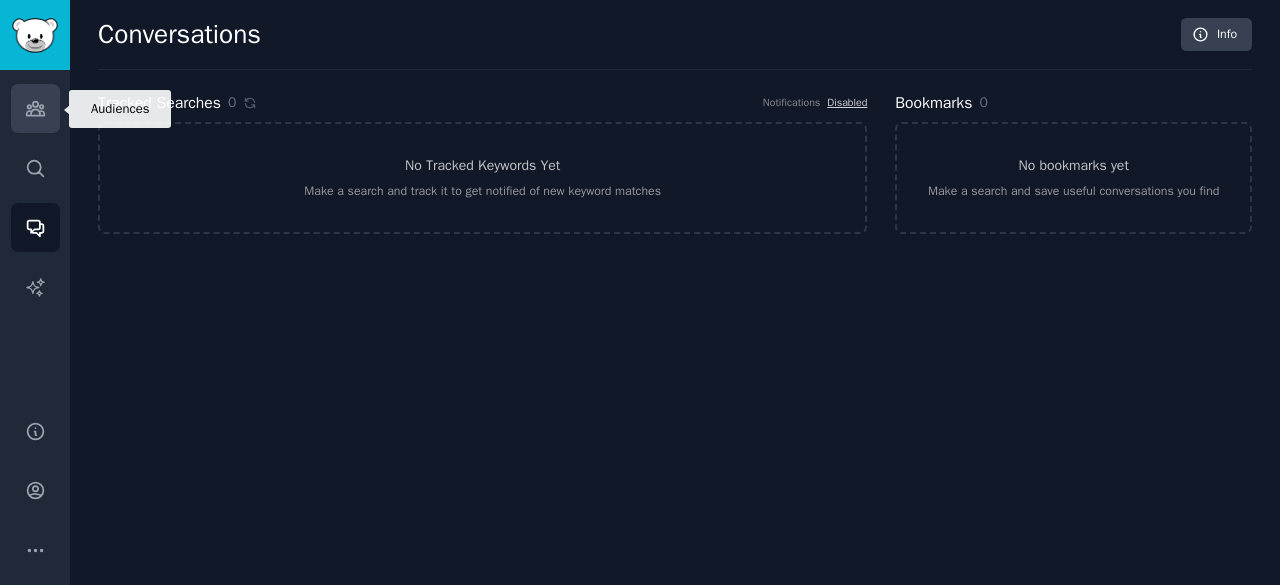 click on "Audiences" at bounding box center (35, 108) 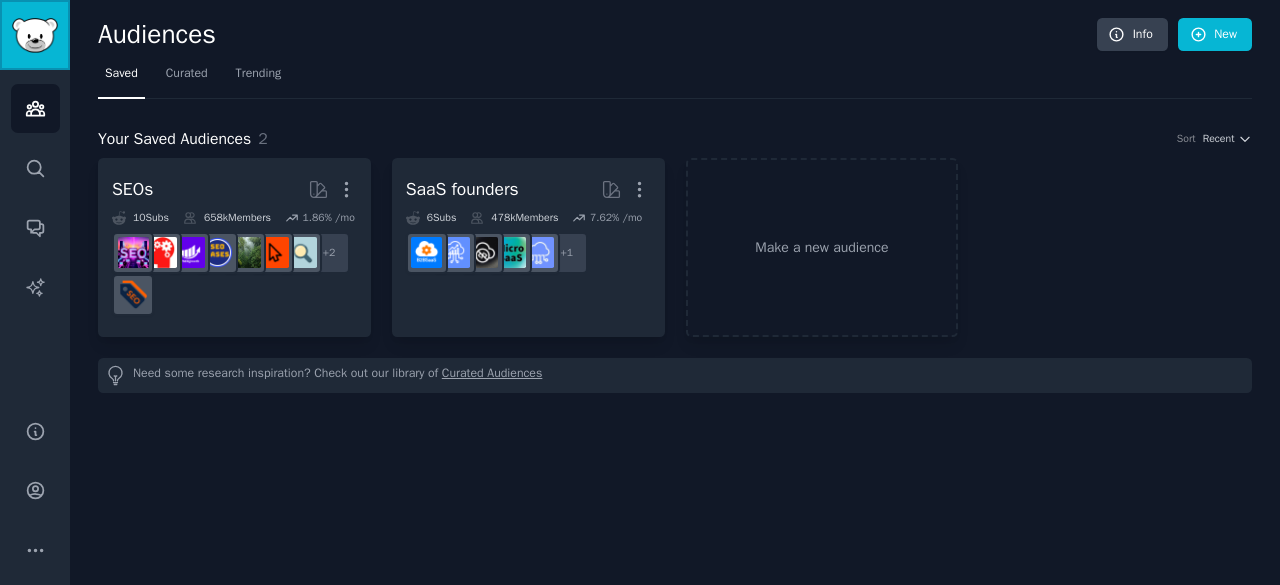 click at bounding box center [35, 35] 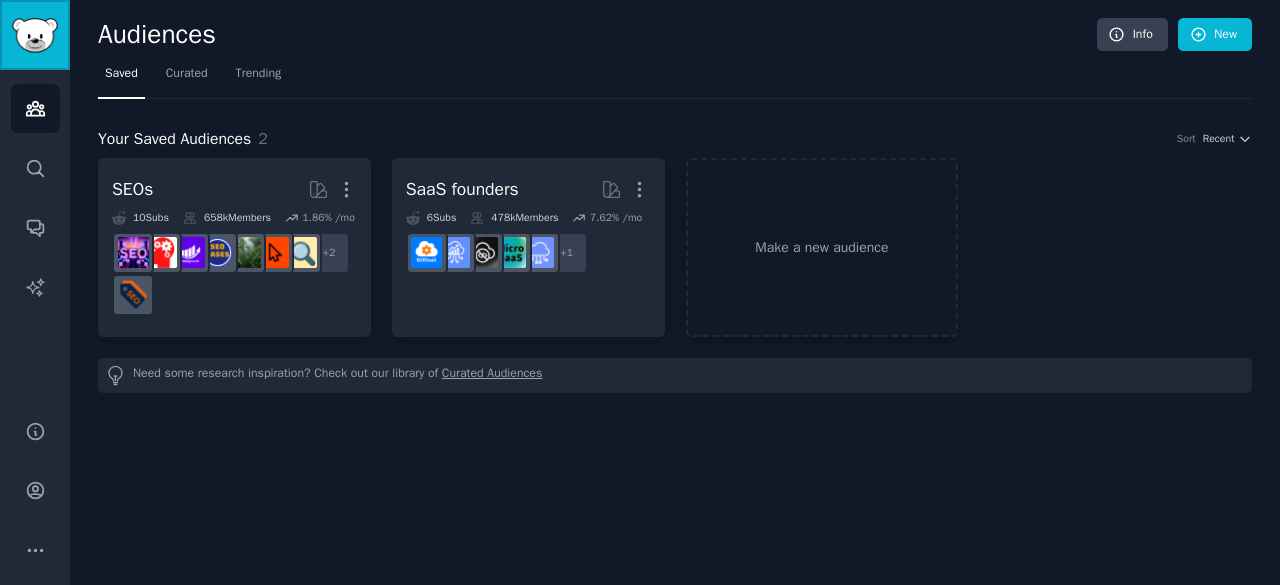 click at bounding box center [35, 35] 